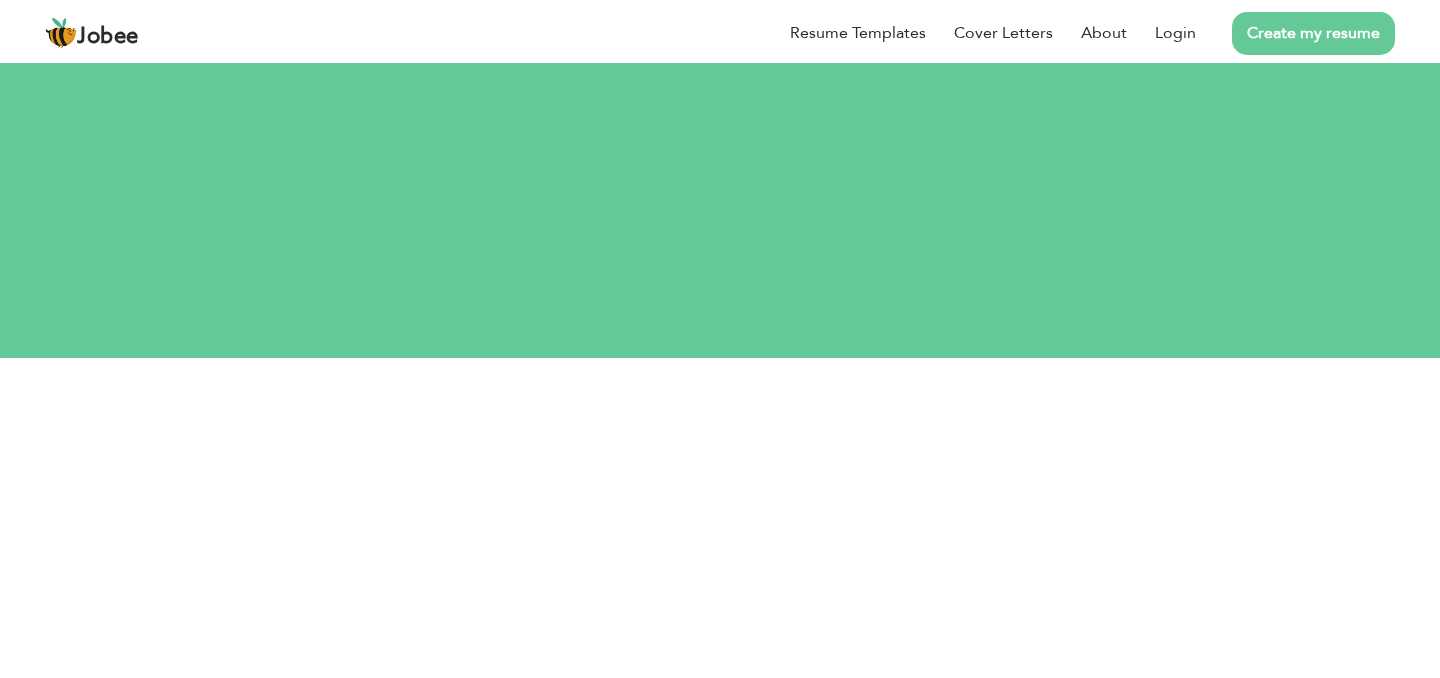 scroll, scrollTop: 0, scrollLeft: 0, axis: both 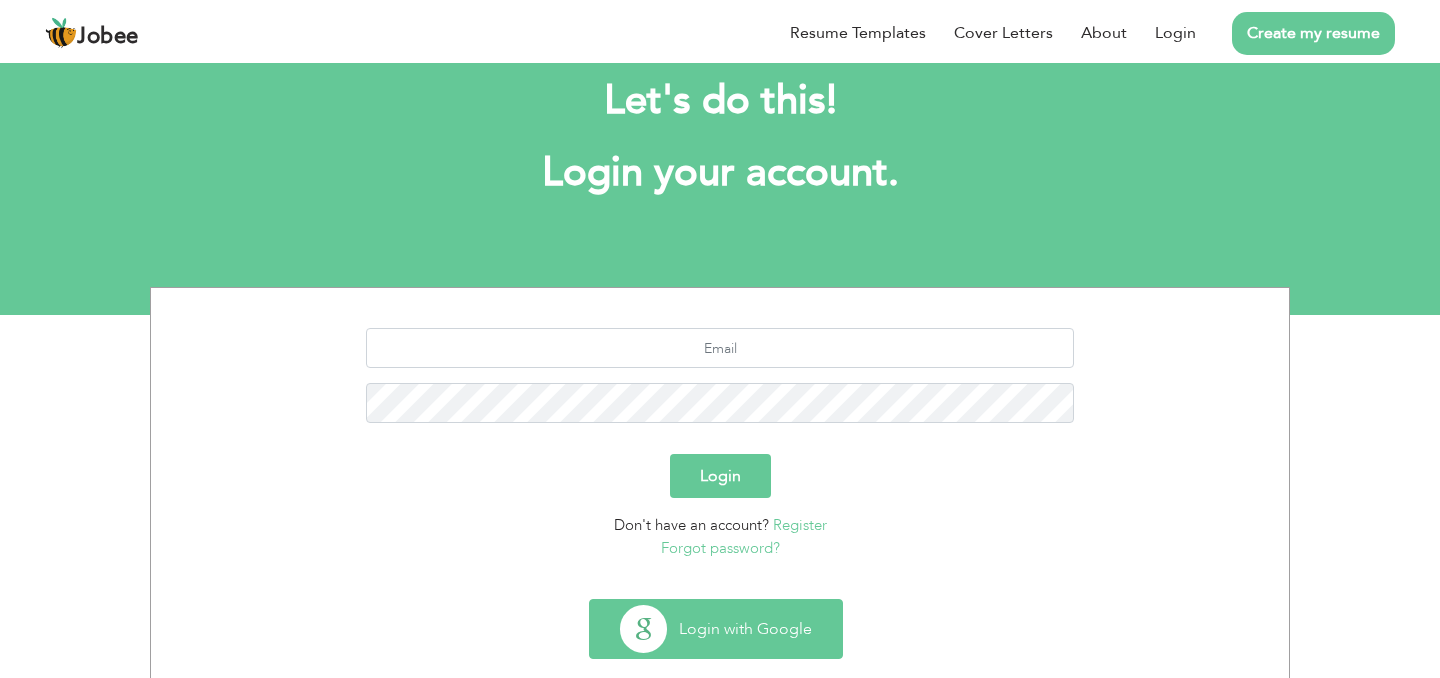 click on "Login with Google" at bounding box center (716, 629) 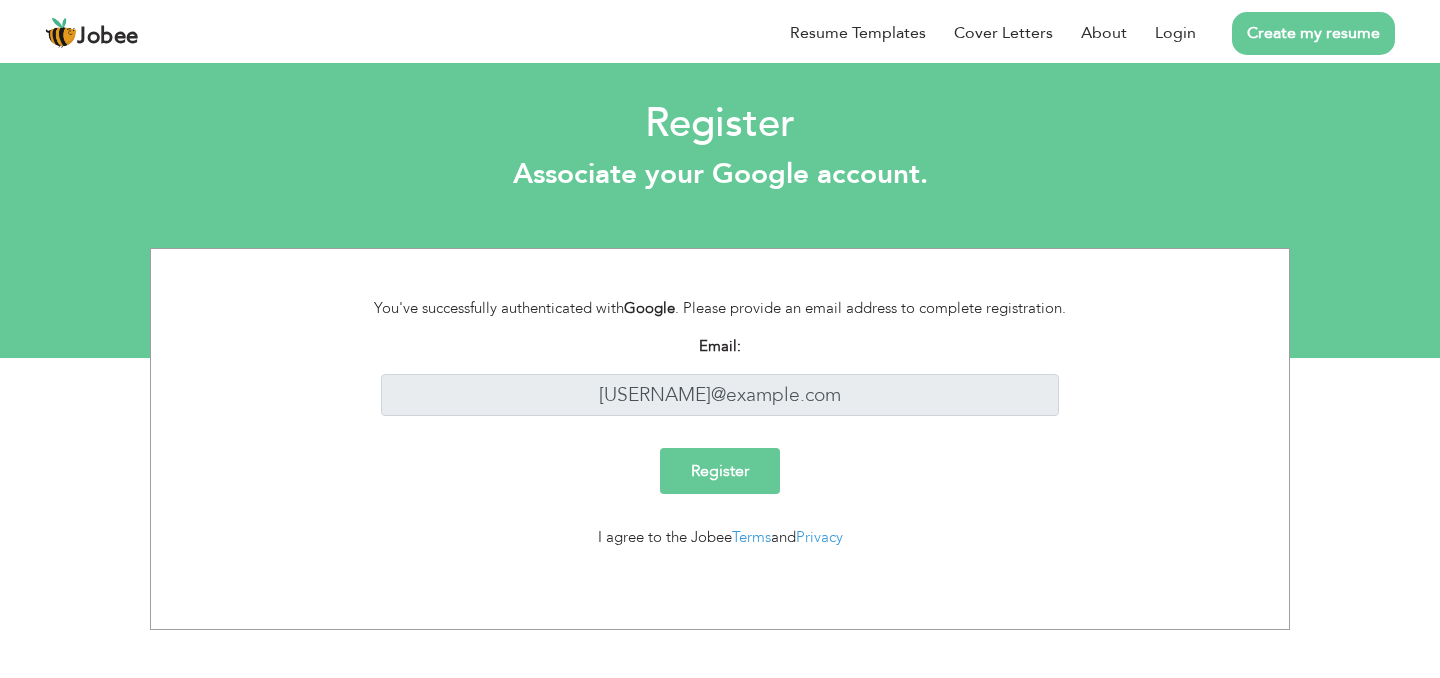 scroll, scrollTop: 0, scrollLeft: 0, axis: both 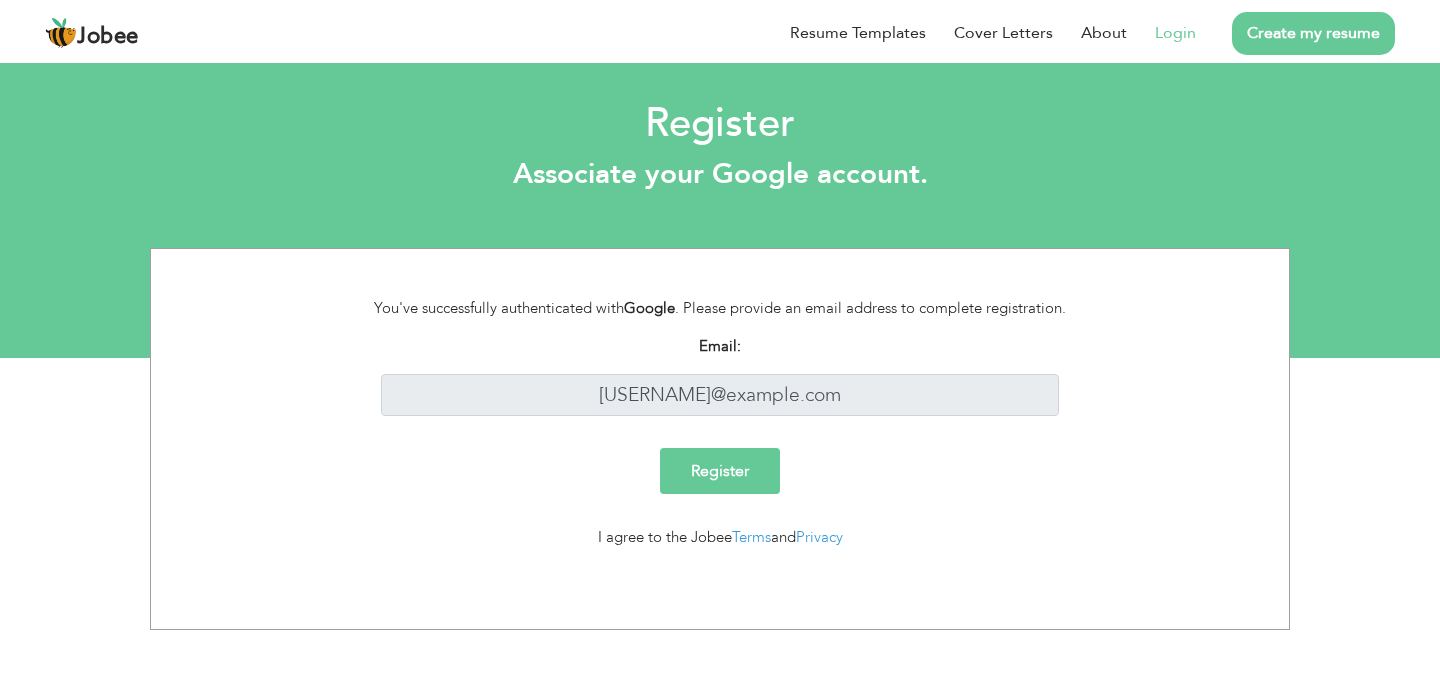click on "Login" at bounding box center (1175, 33) 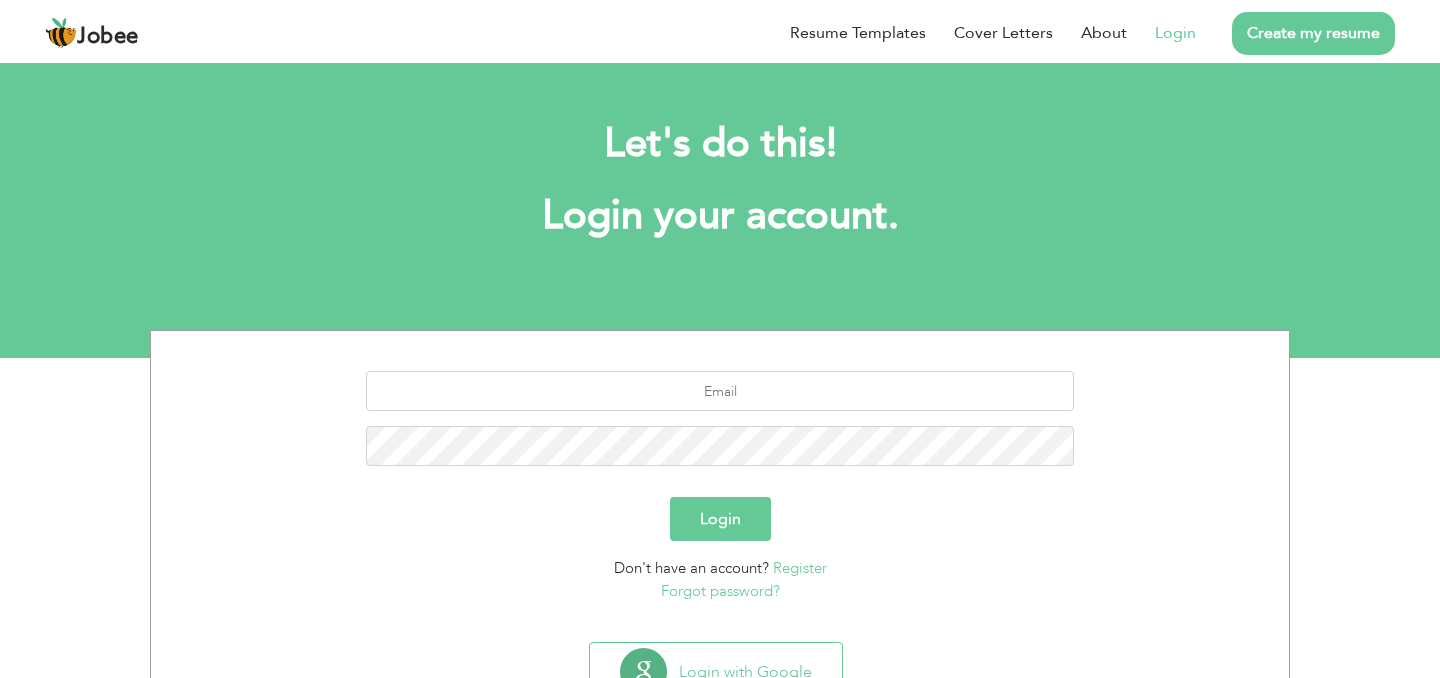 scroll, scrollTop: 0, scrollLeft: 0, axis: both 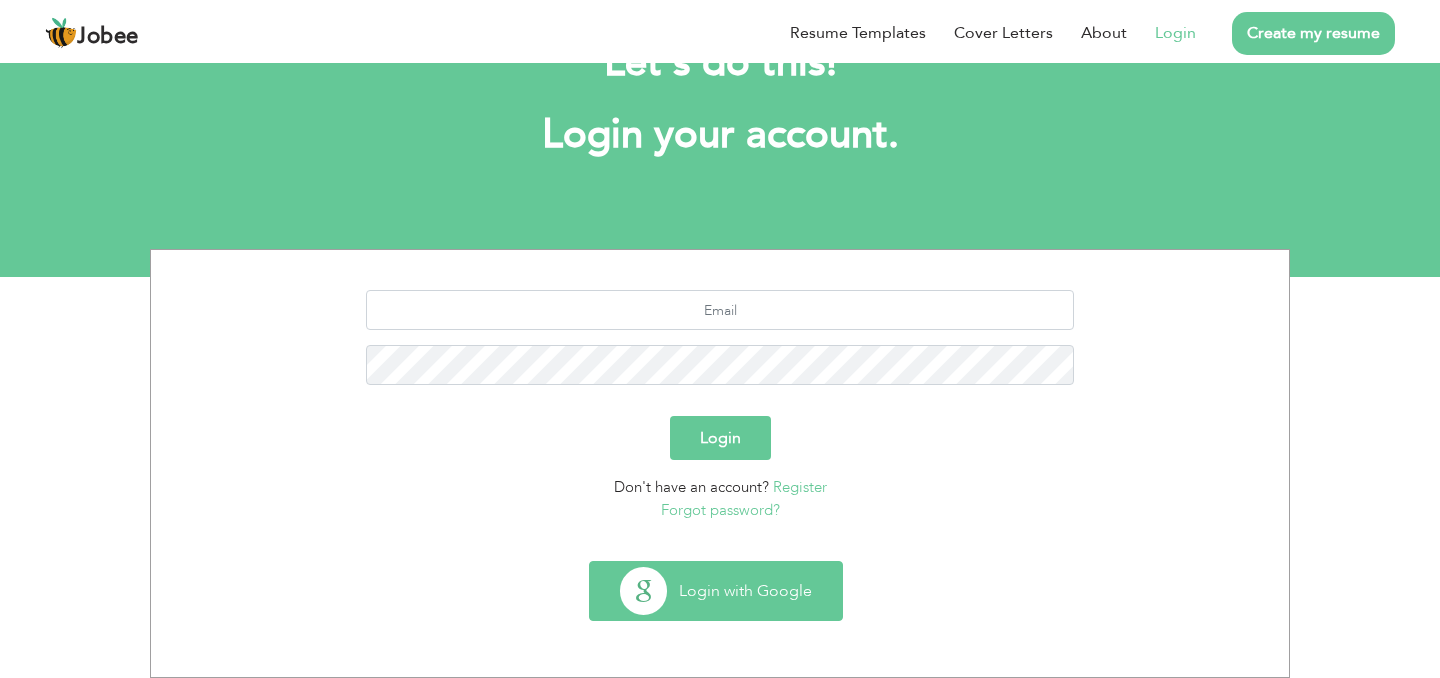 click on "Login with Google" at bounding box center (716, 591) 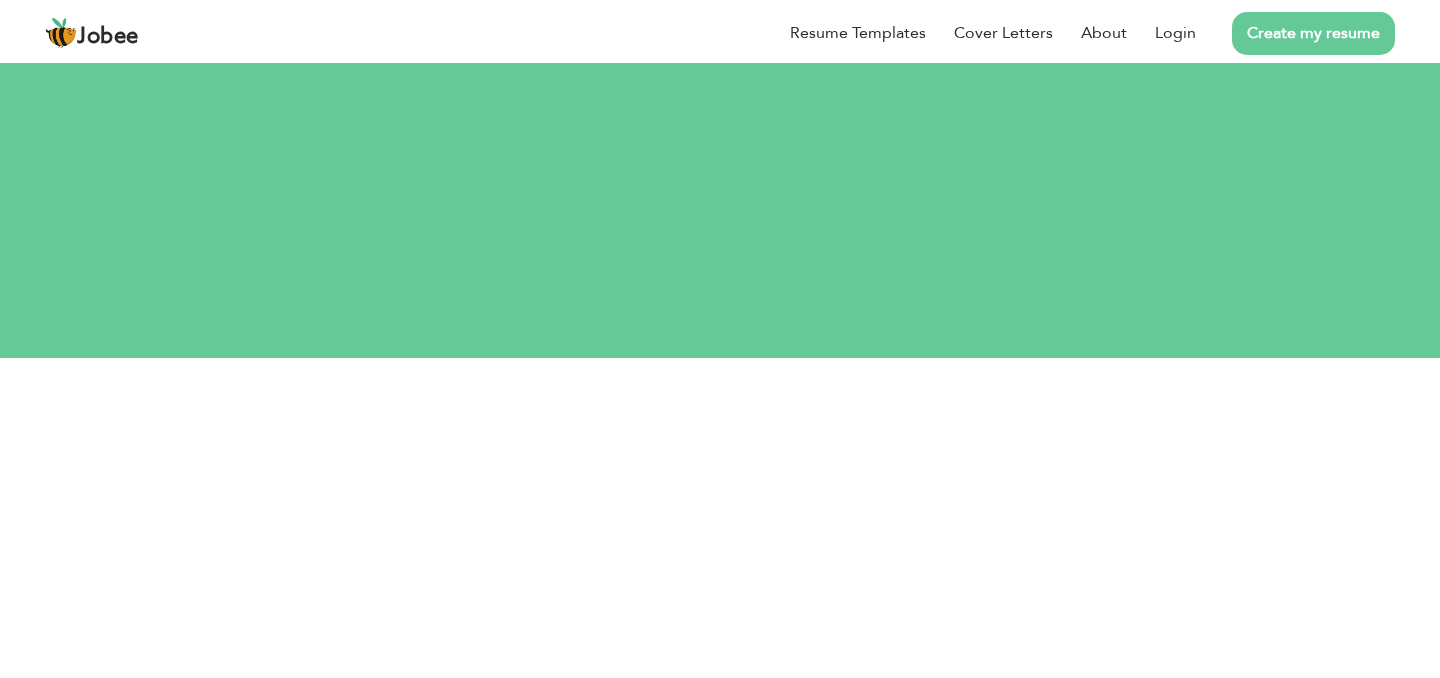 scroll, scrollTop: 0, scrollLeft: 0, axis: both 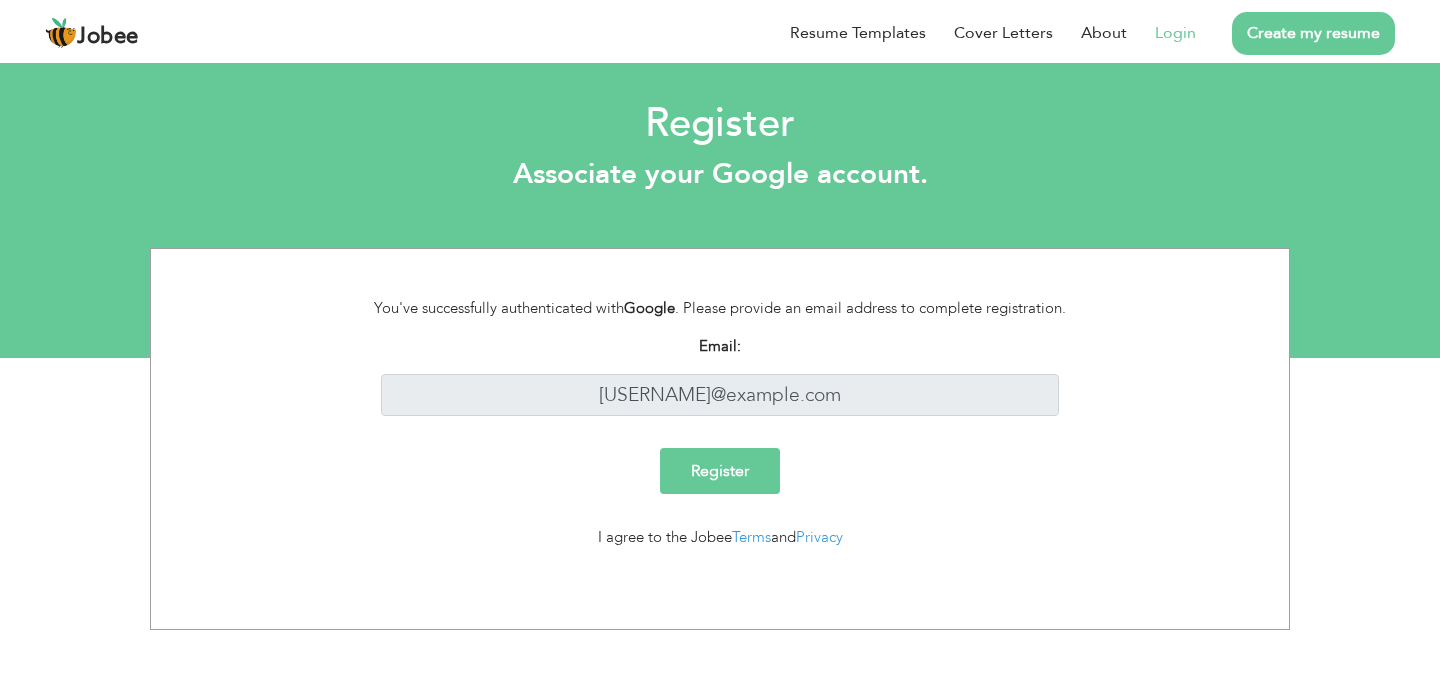 click on "Register" at bounding box center (720, 471) 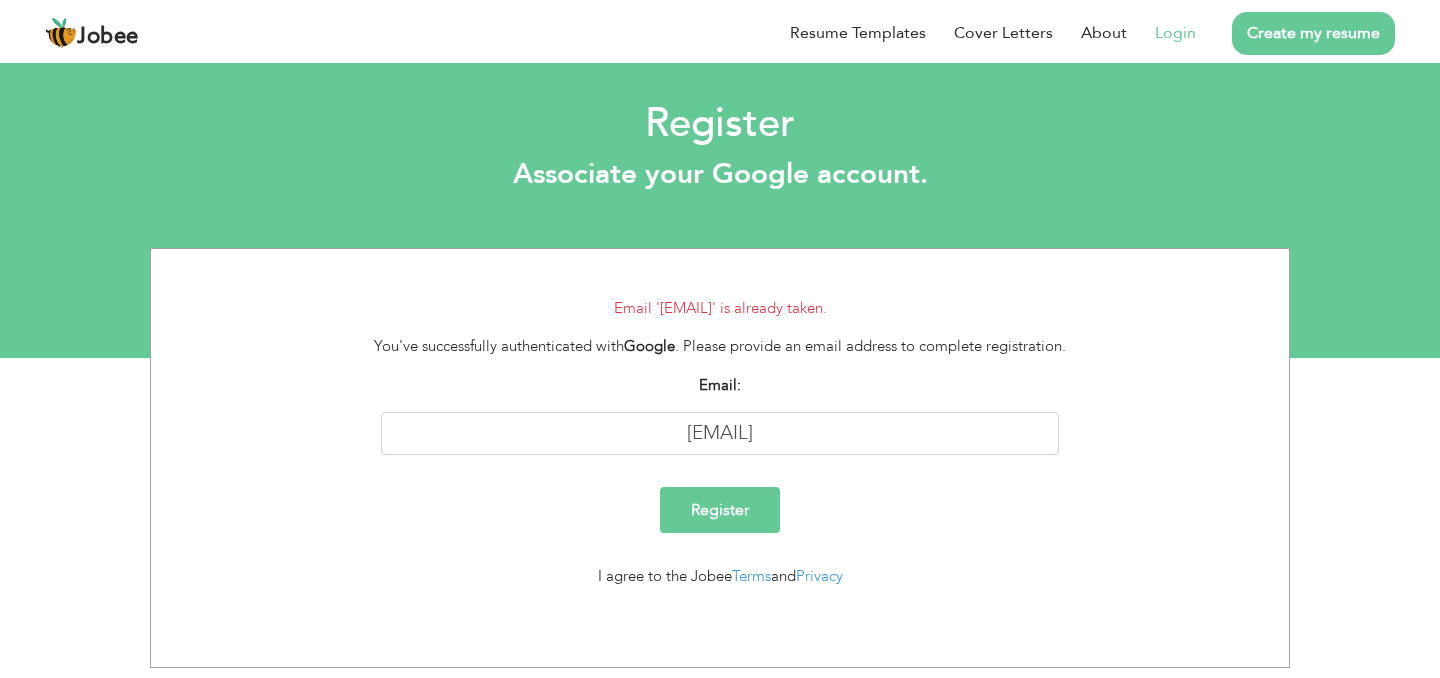 scroll, scrollTop: 0, scrollLeft: 0, axis: both 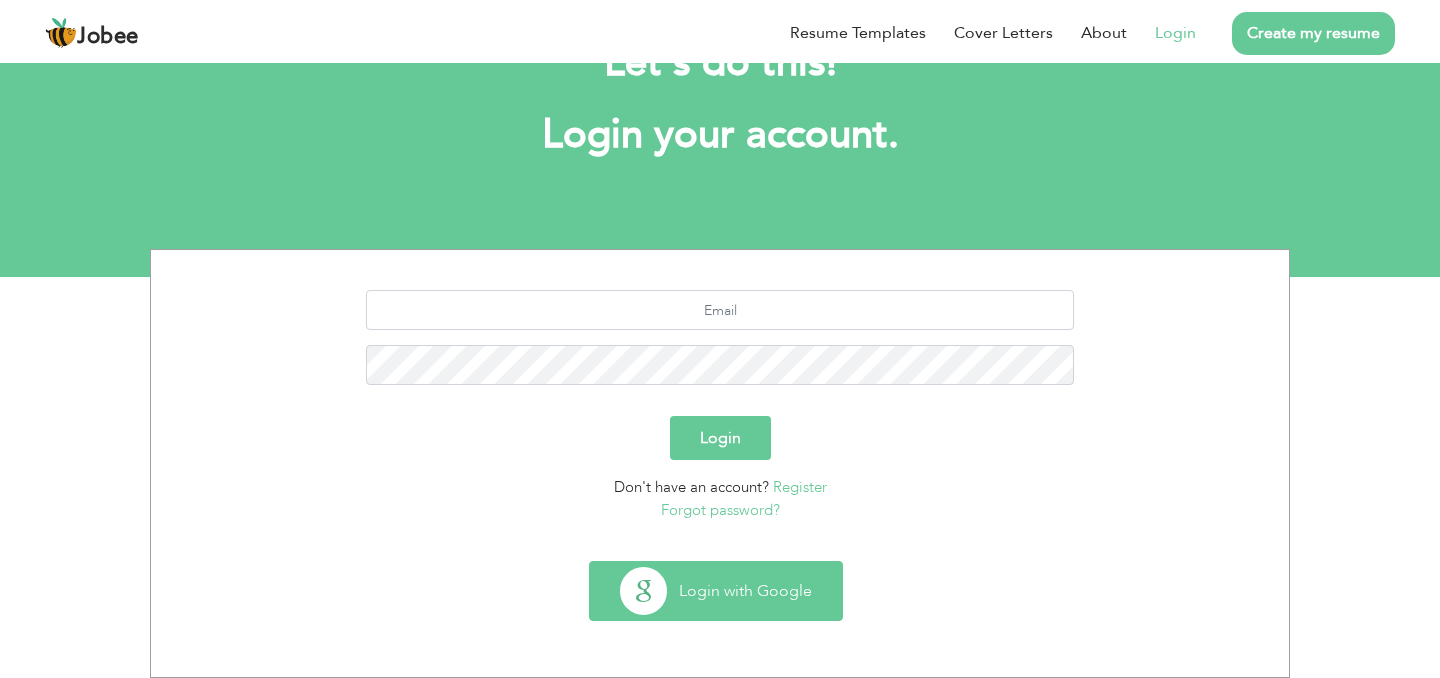 click on "Login with Google" at bounding box center (716, 591) 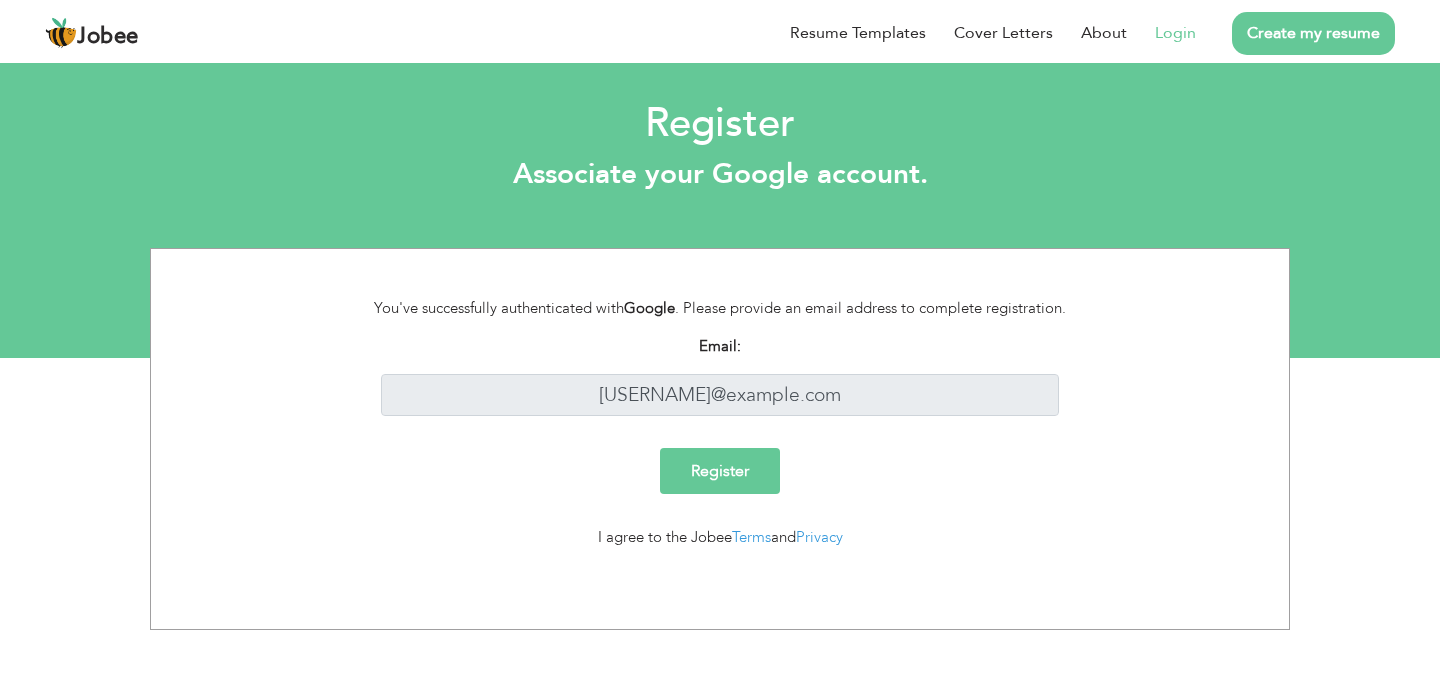 scroll, scrollTop: 0, scrollLeft: 0, axis: both 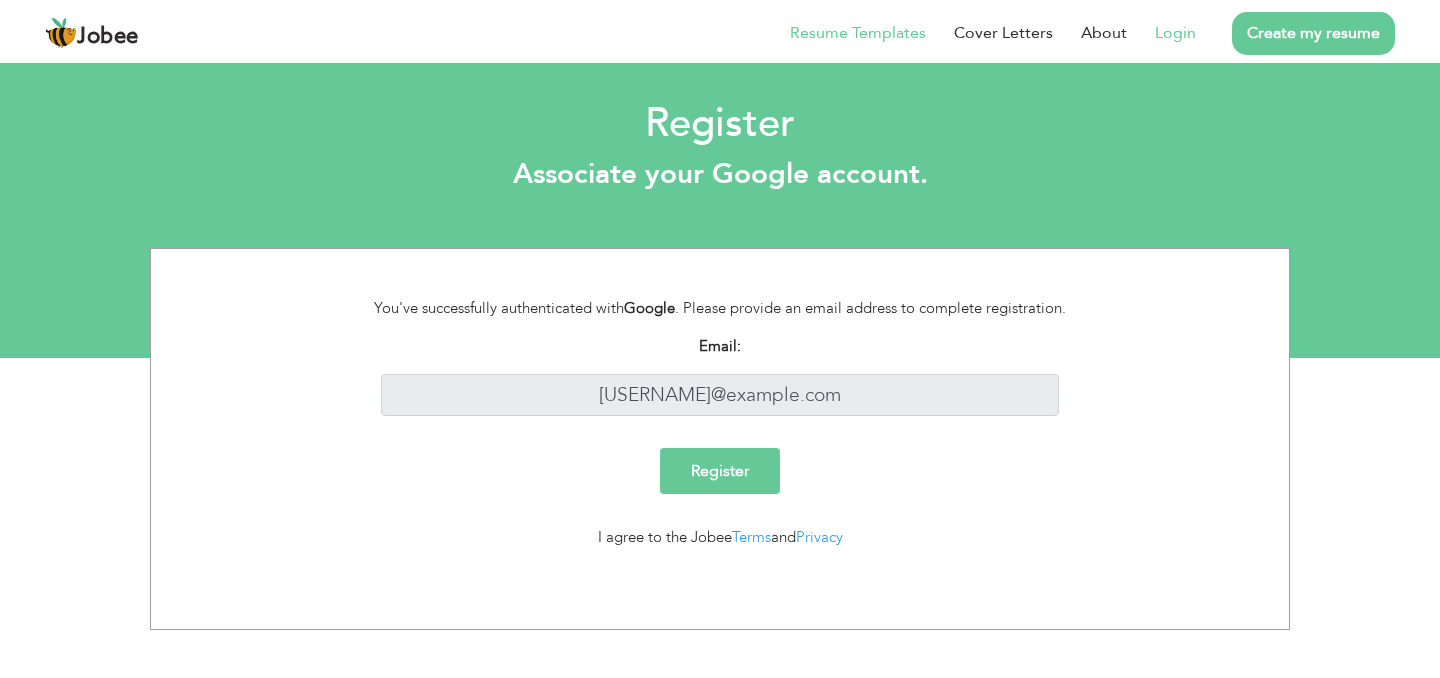 click on "Resume Templates" at bounding box center [858, 33] 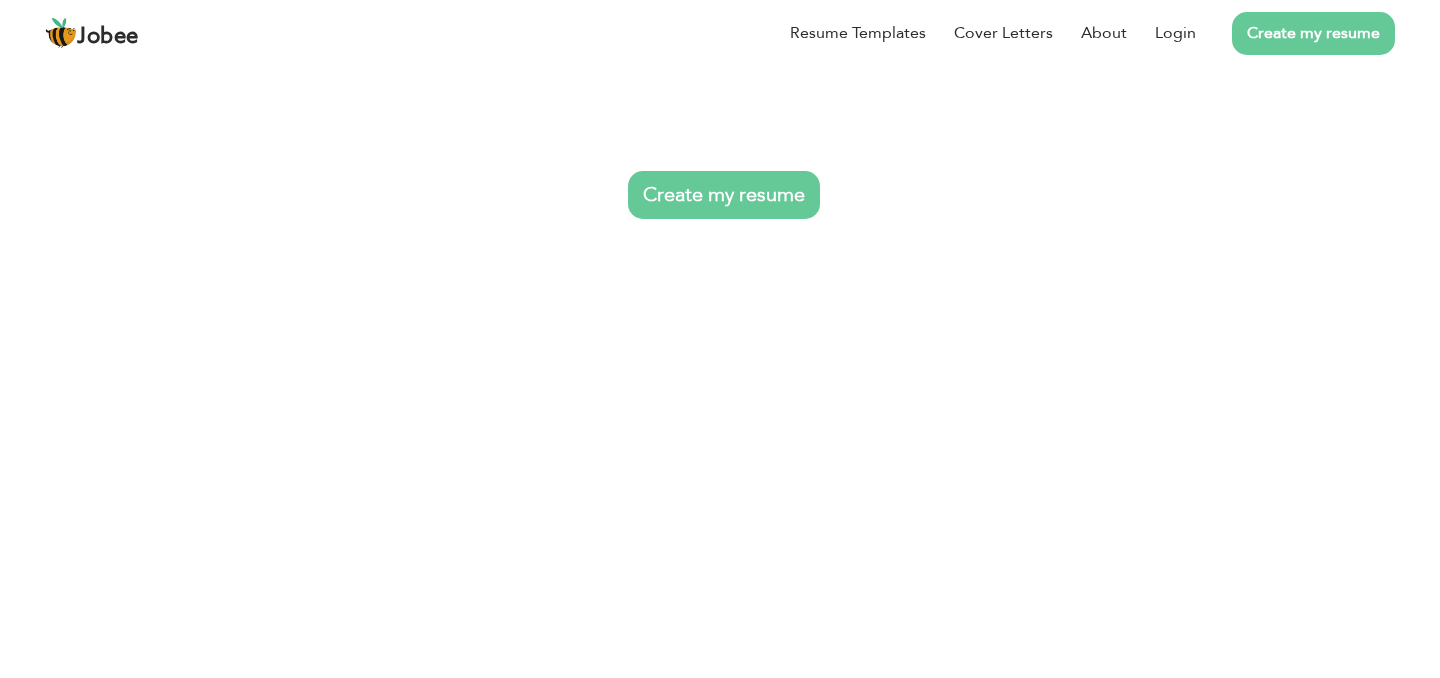 scroll, scrollTop: 0, scrollLeft: 0, axis: both 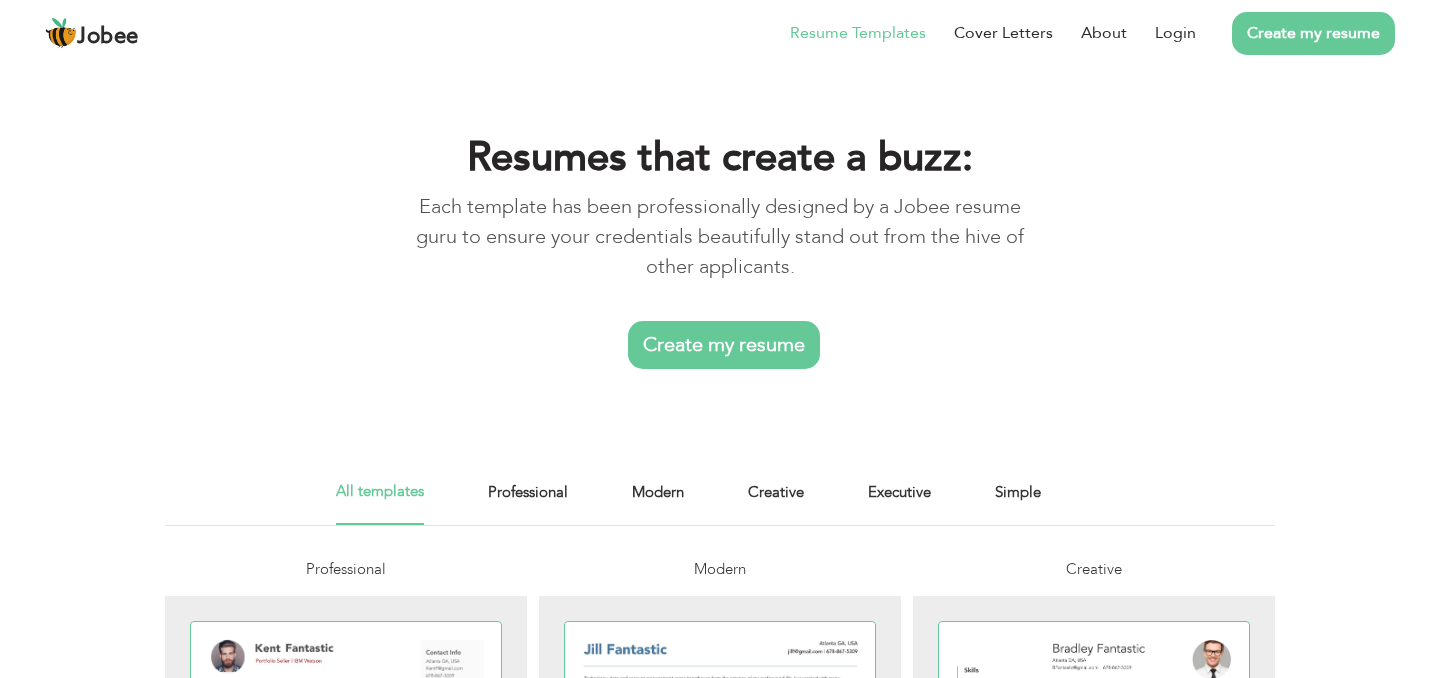 click on "Create my resume" at bounding box center (724, 345) 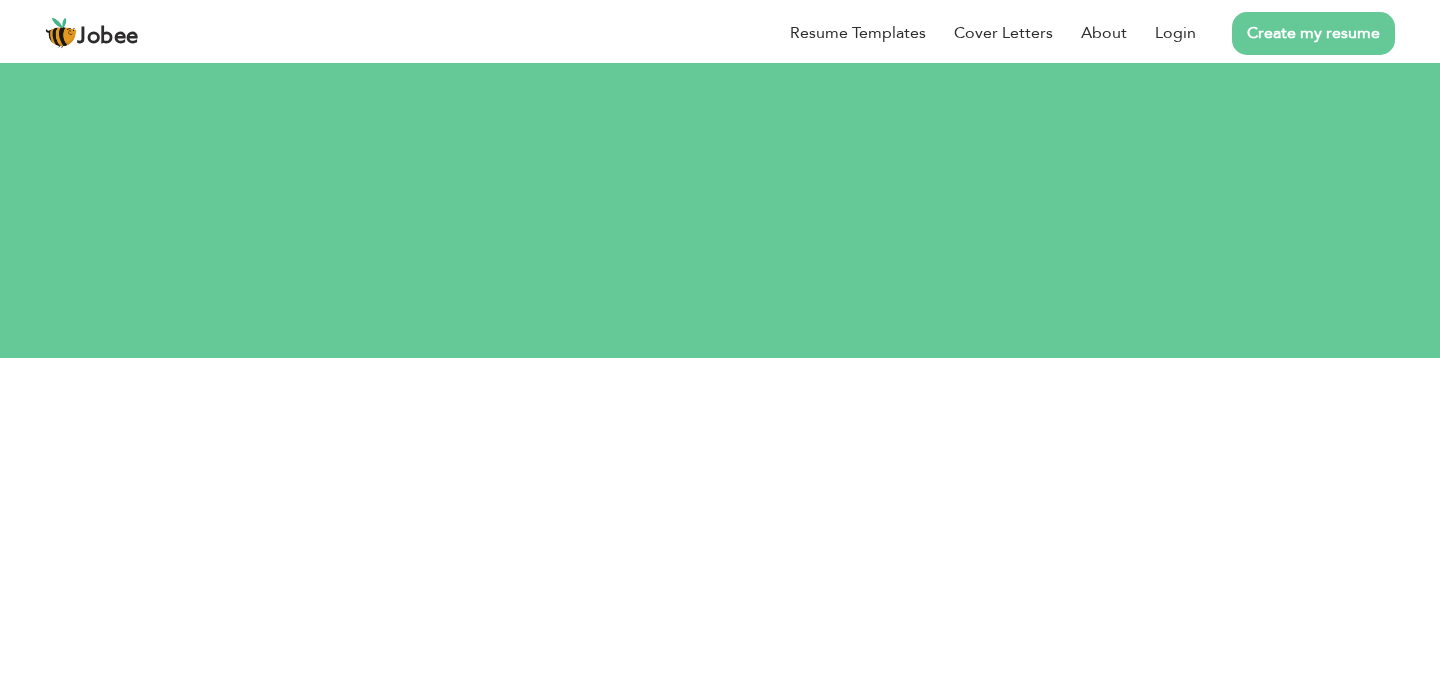 scroll, scrollTop: 0, scrollLeft: 0, axis: both 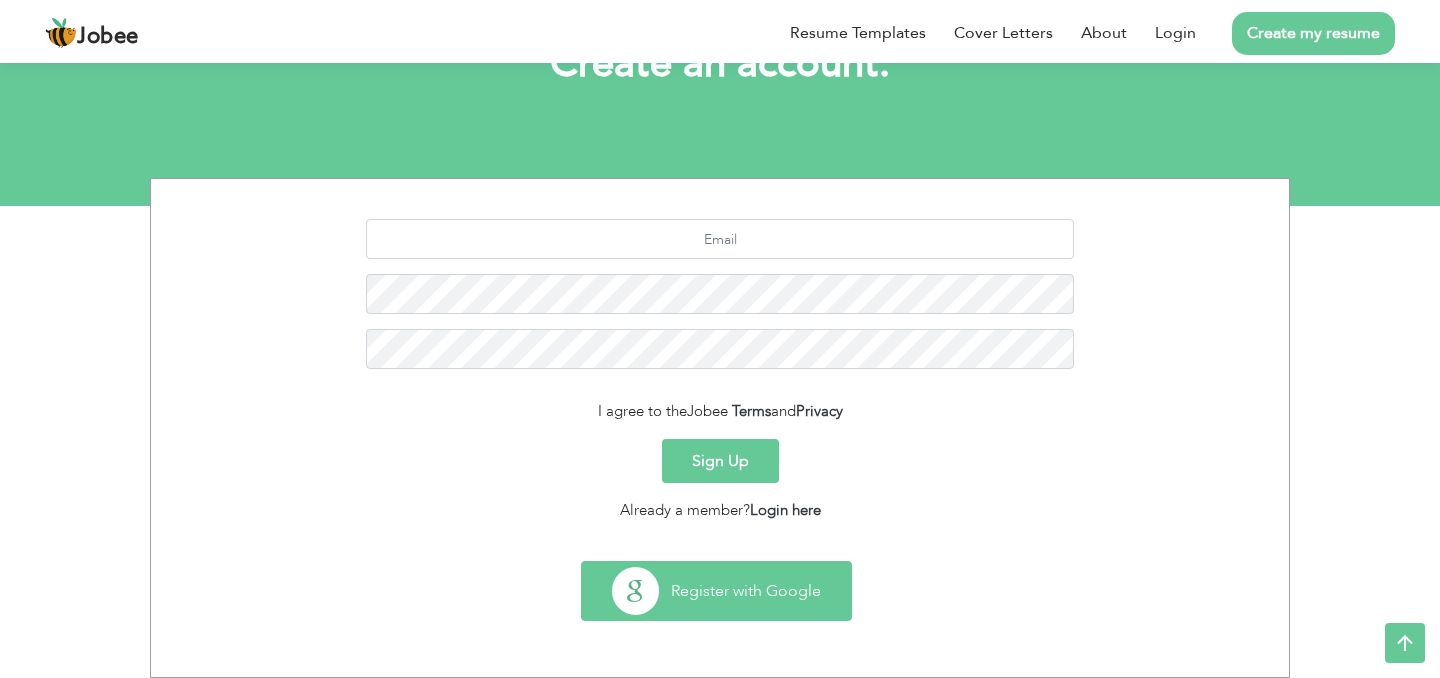 click on "Register with Google" at bounding box center (716, 591) 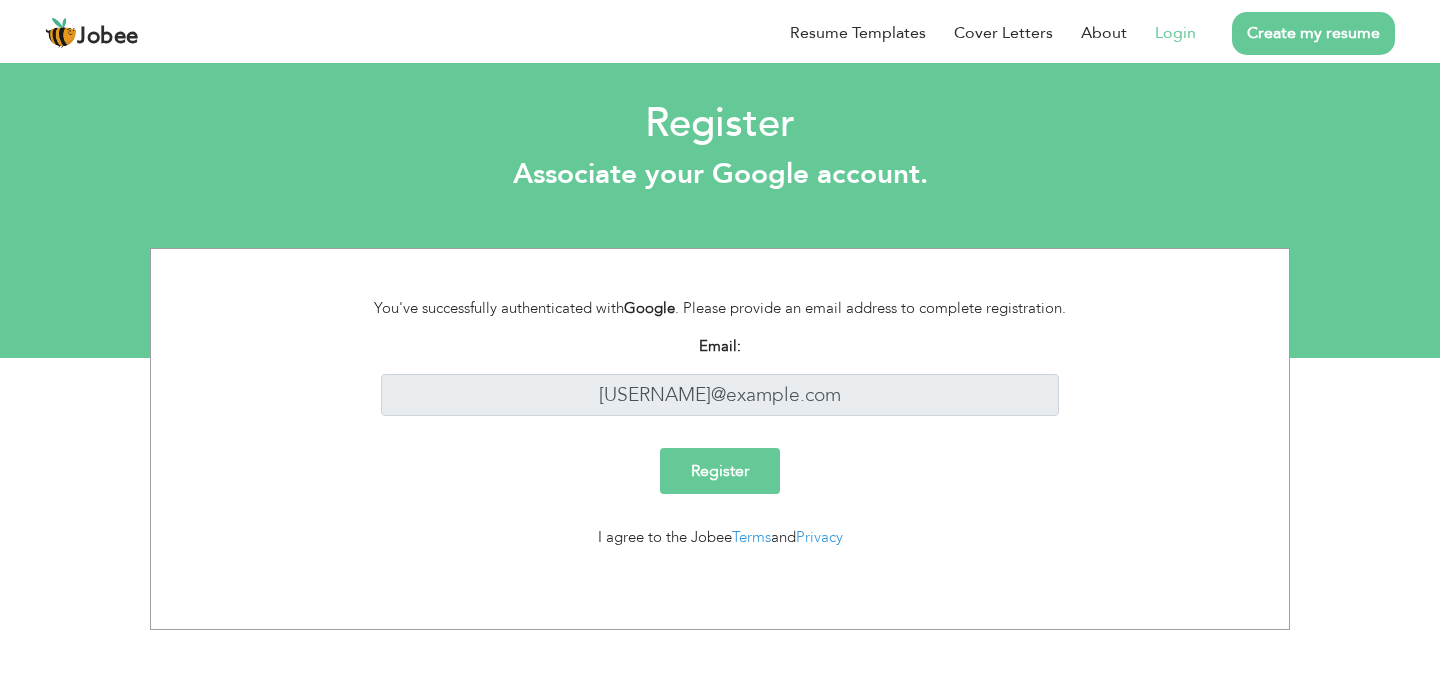 scroll, scrollTop: 0, scrollLeft: 0, axis: both 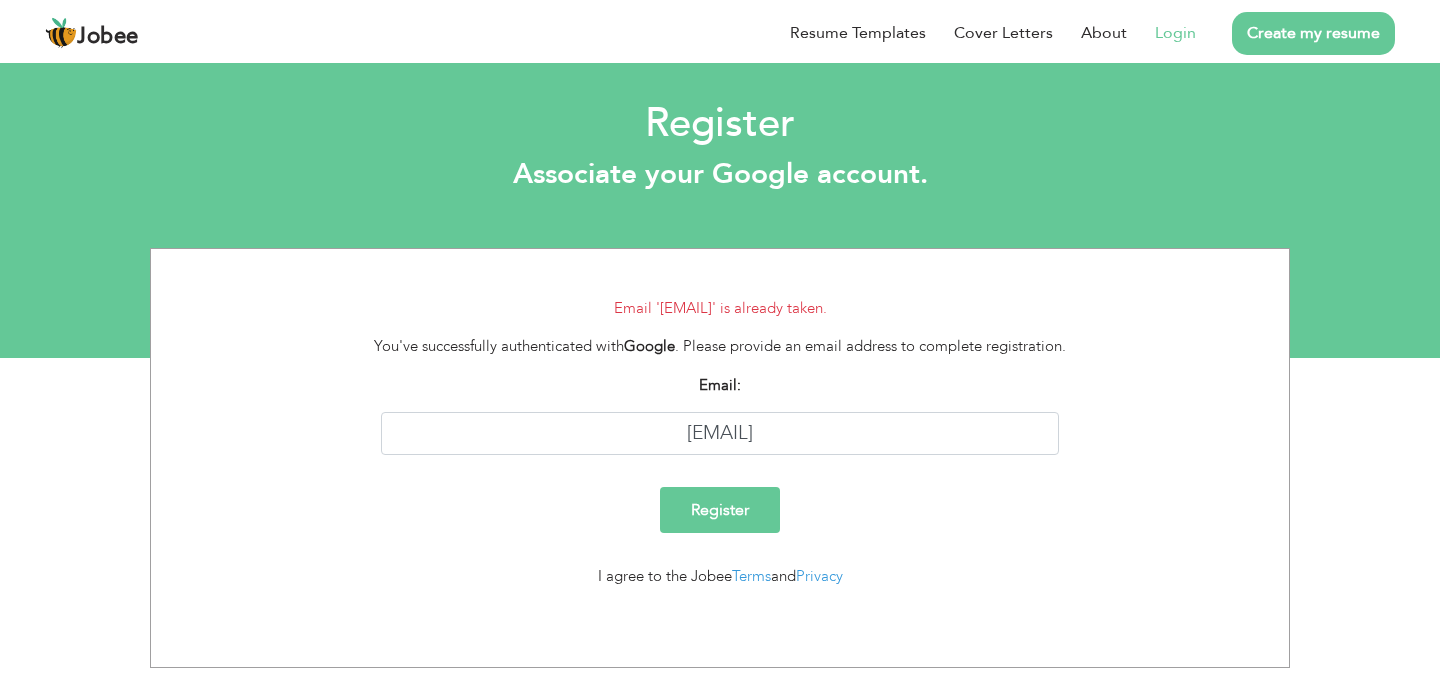 click on "Login" at bounding box center [1175, 33] 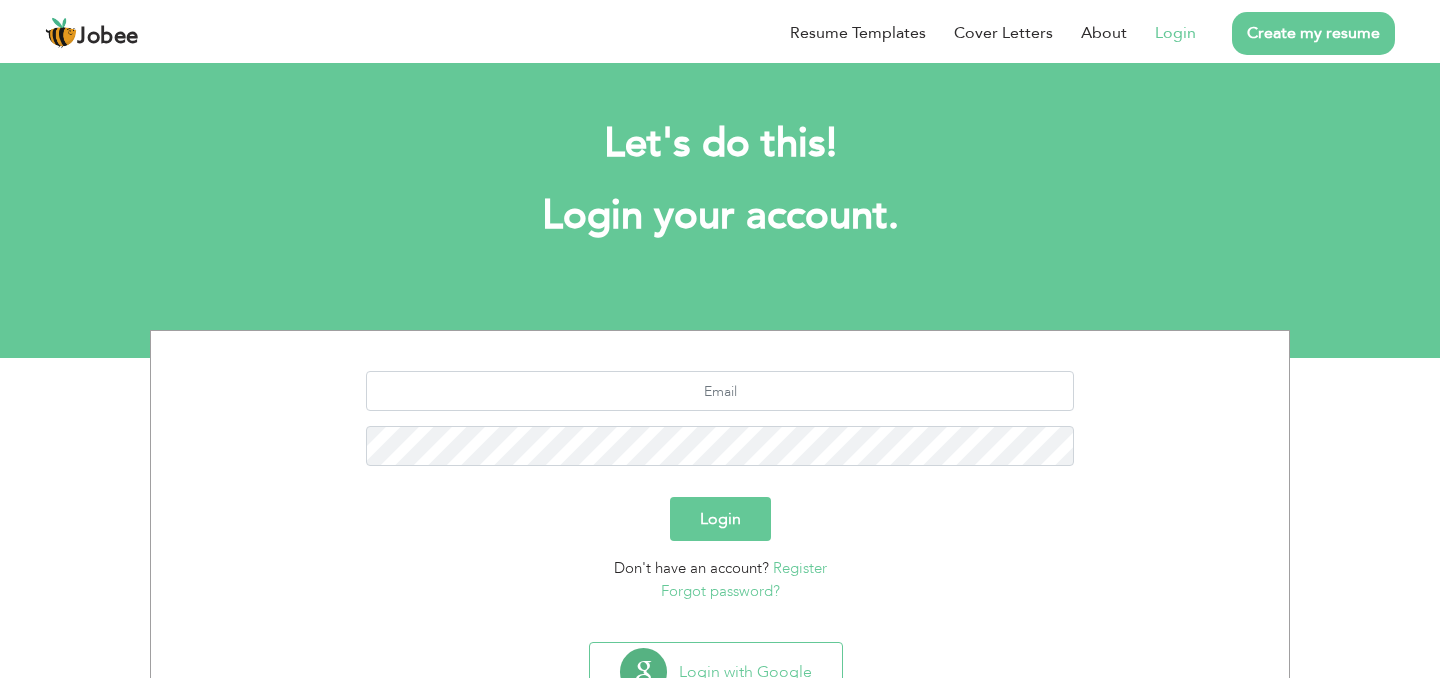 scroll, scrollTop: 0, scrollLeft: 0, axis: both 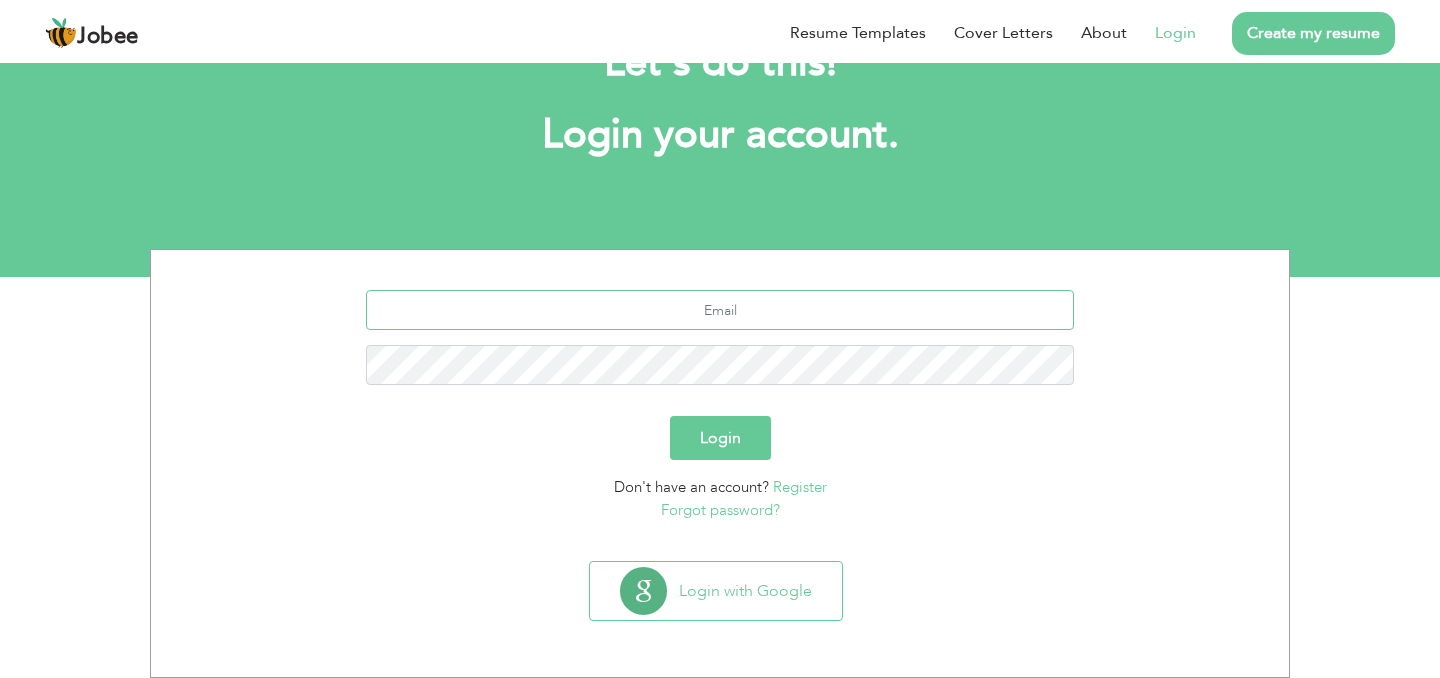 click at bounding box center (720, 310) 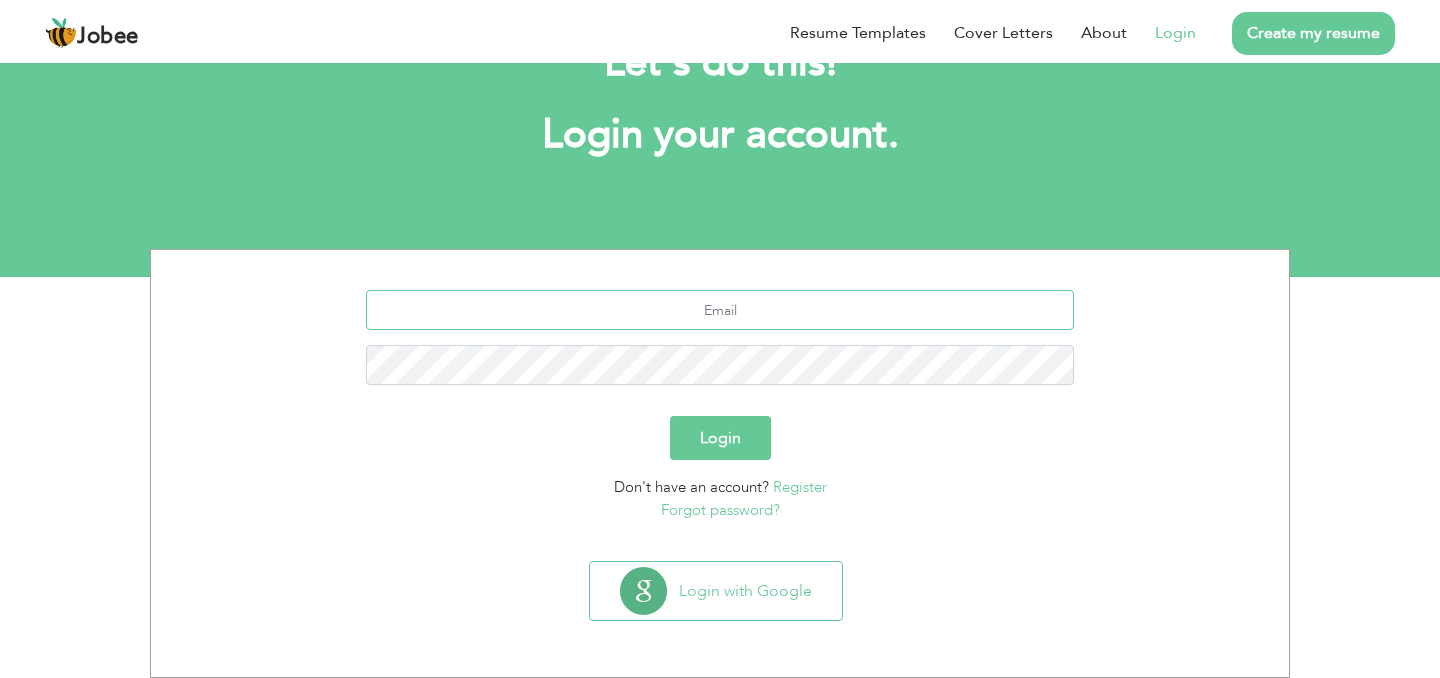 type on "[USERNAME]@example.com" 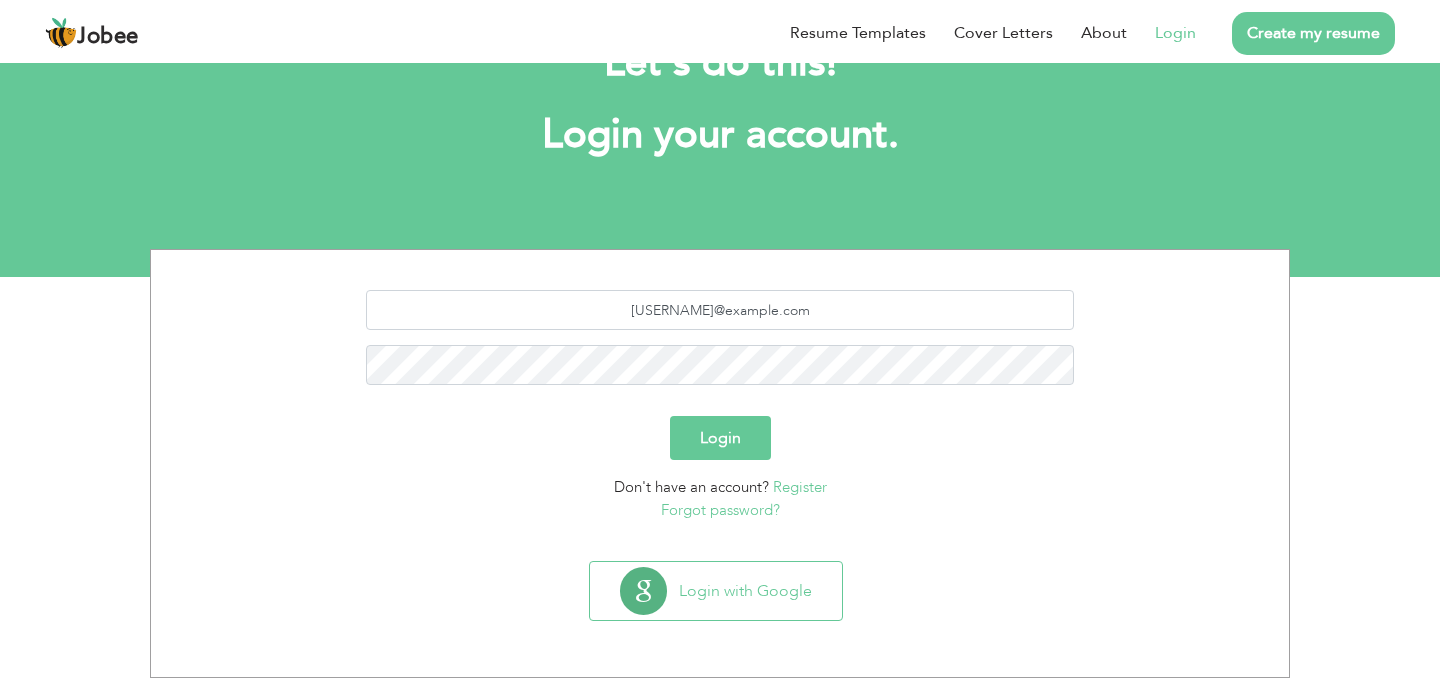 click on "Don't have an account?   Register
Forgot password?" at bounding box center (720, 498) 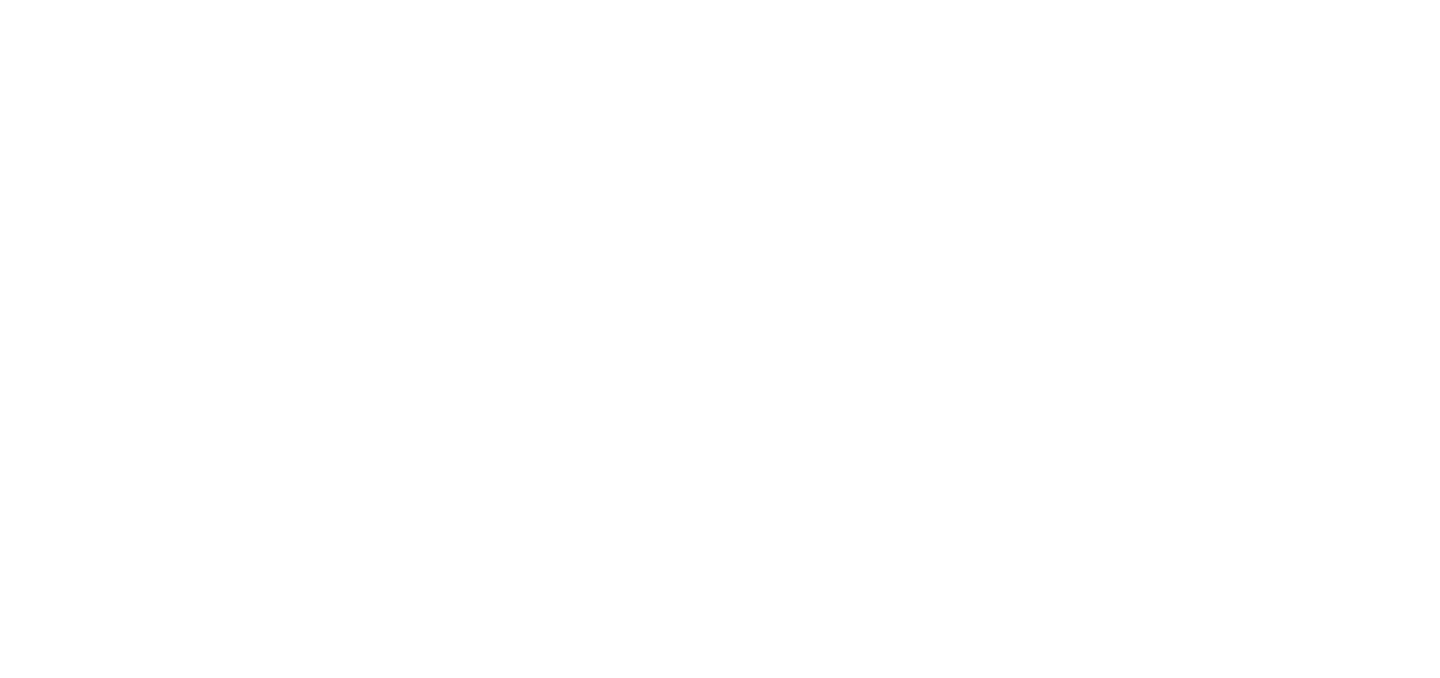 scroll, scrollTop: 0, scrollLeft: 0, axis: both 